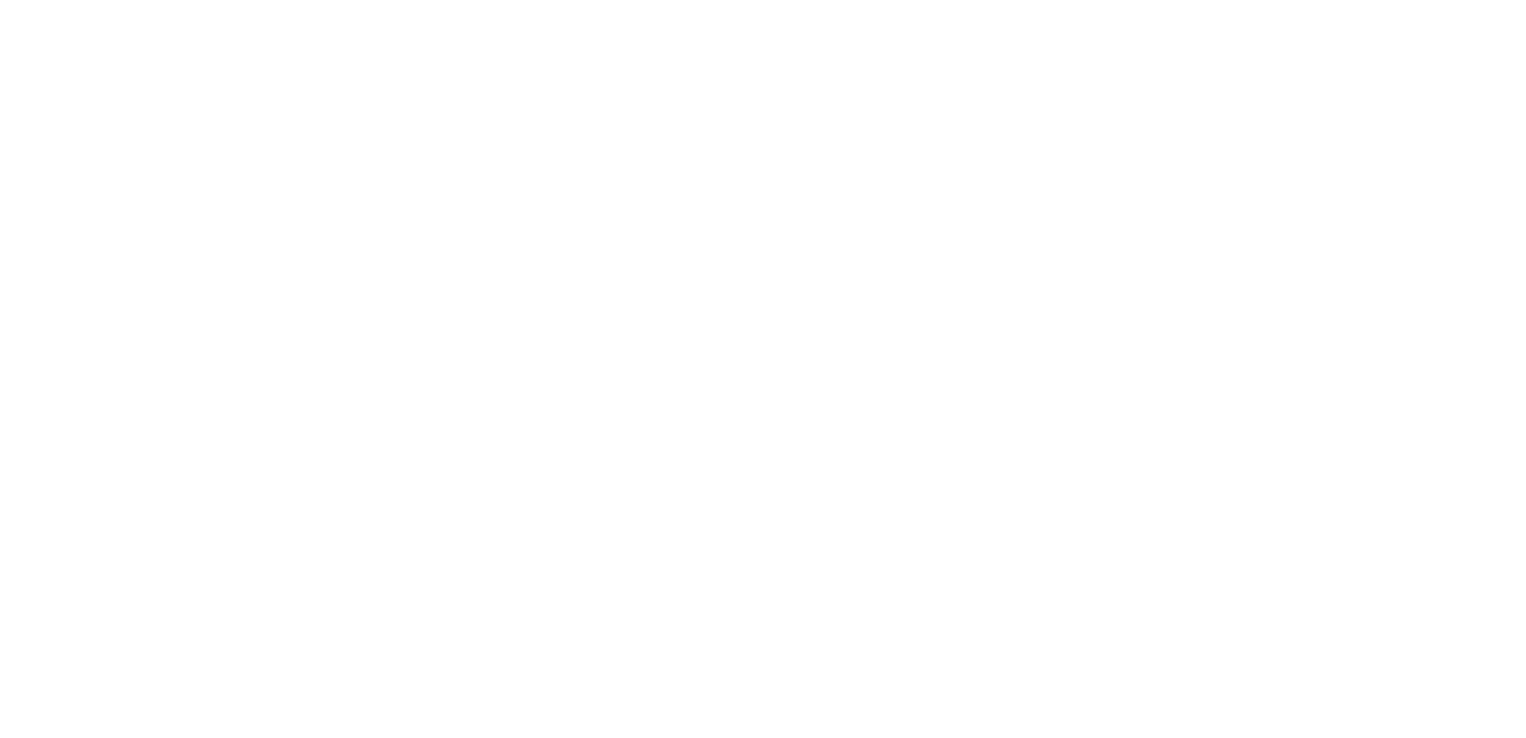 scroll, scrollTop: 0, scrollLeft: 0, axis: both 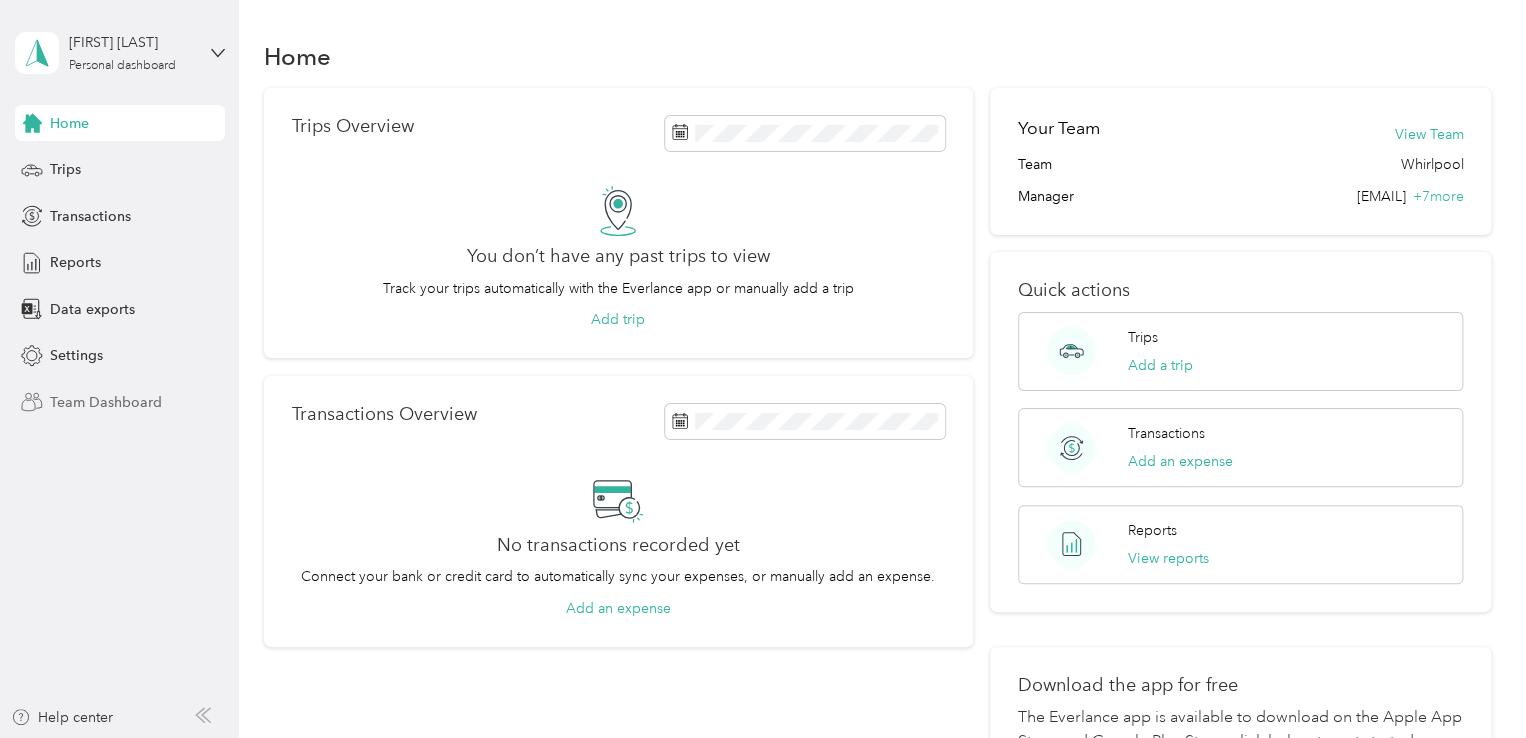 click on "Team Dashboard" at bounding box center (106, 402) 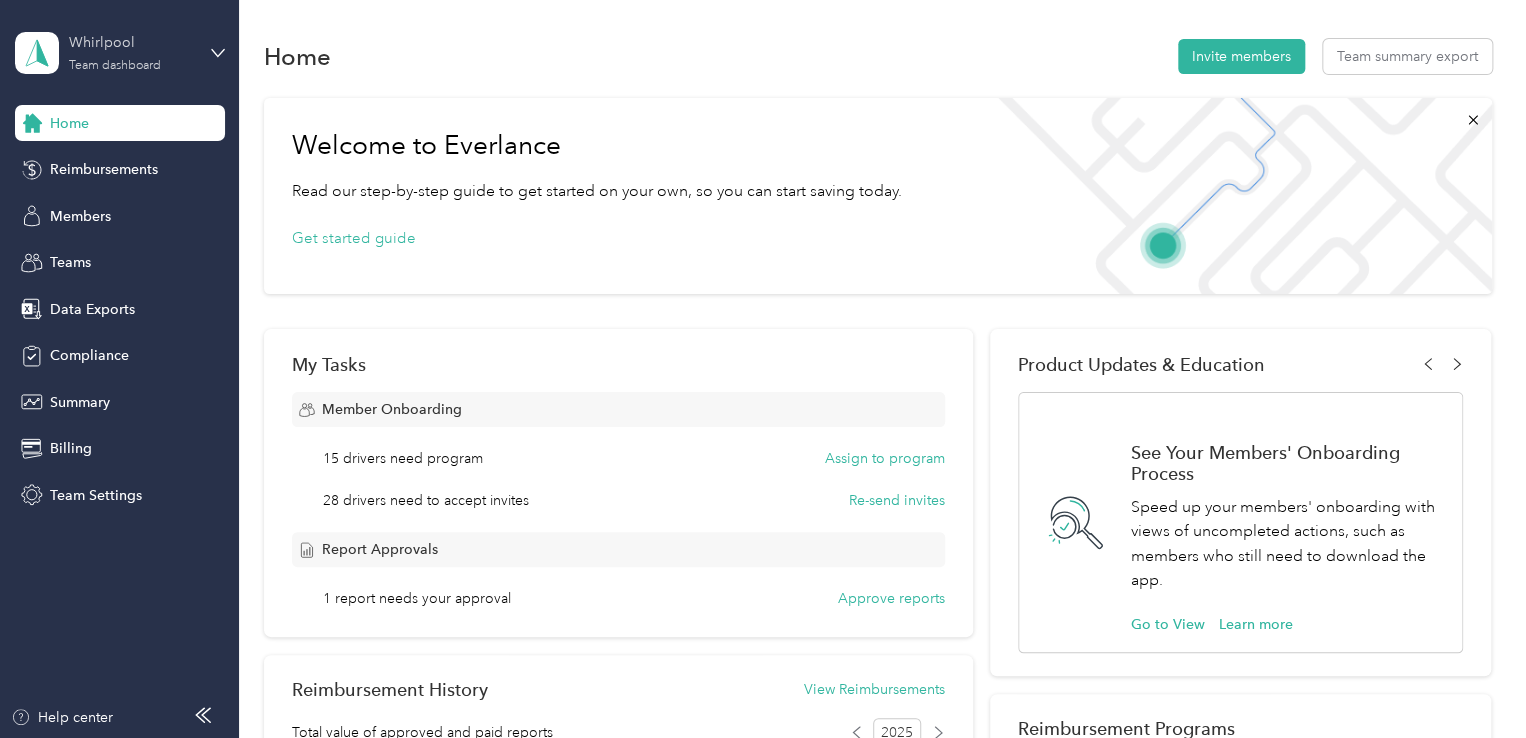 click on "Team dashboard" at bounding box center [115, 66] 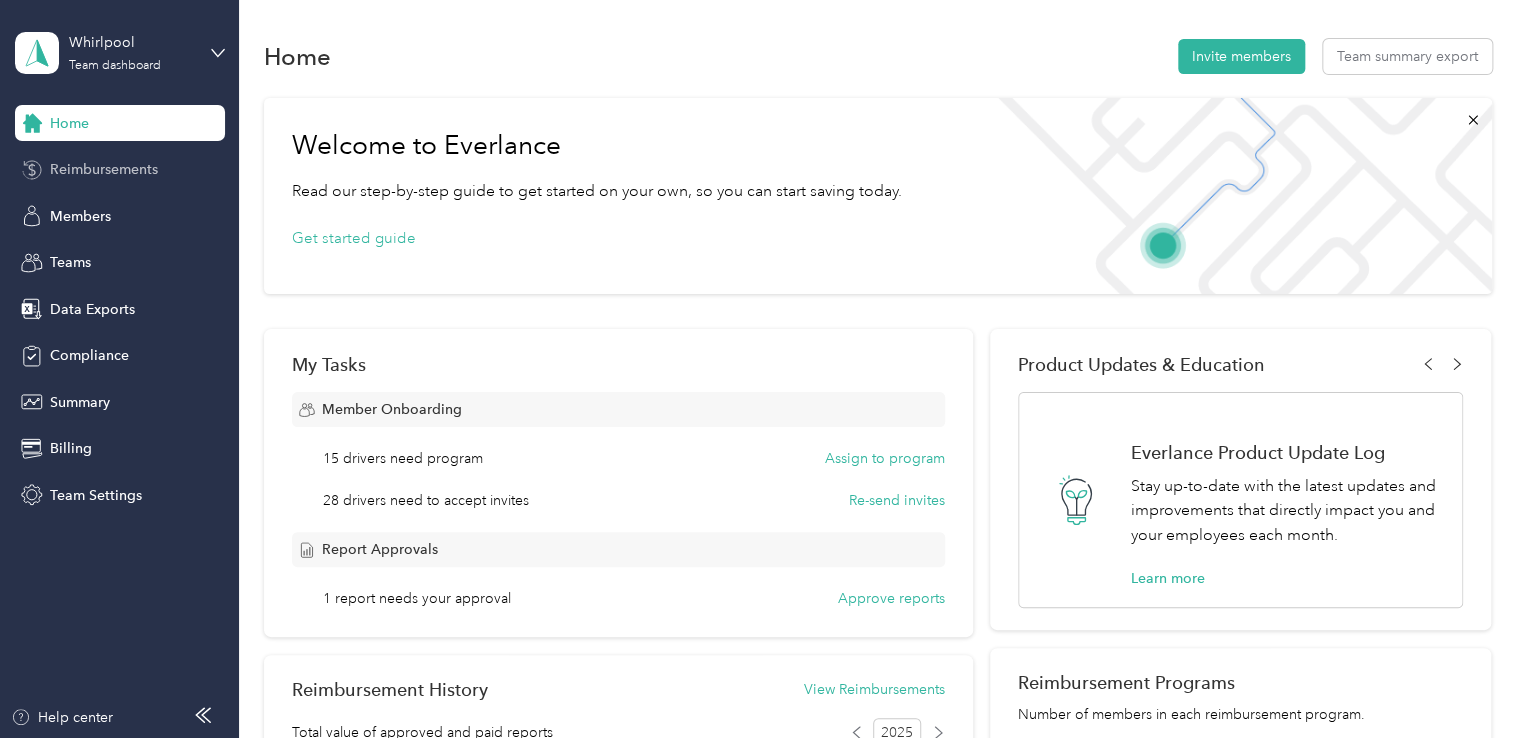 click on "Reimbursements" at bounding box center (104, 169) 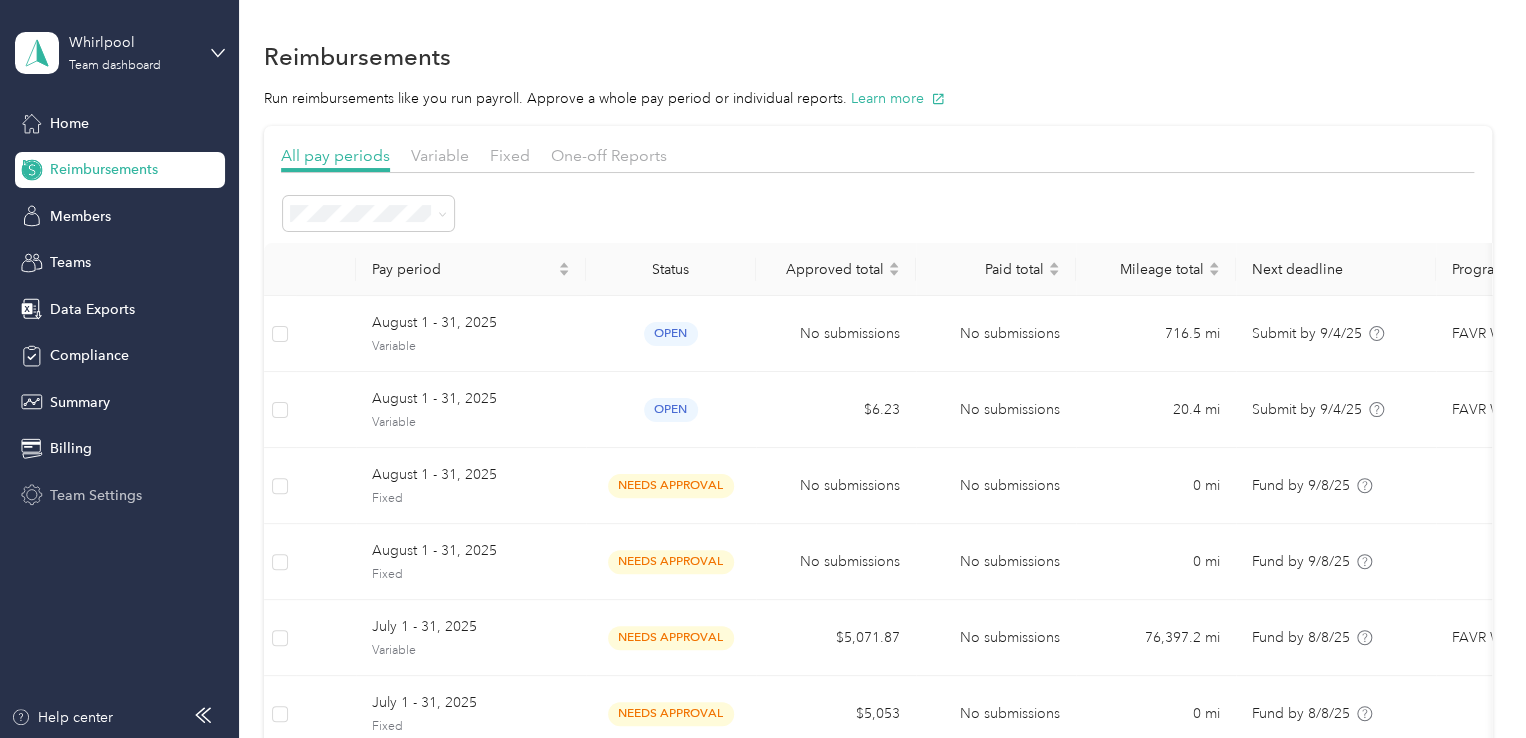 click on "Team Settings" at bounding box center [96, 495] 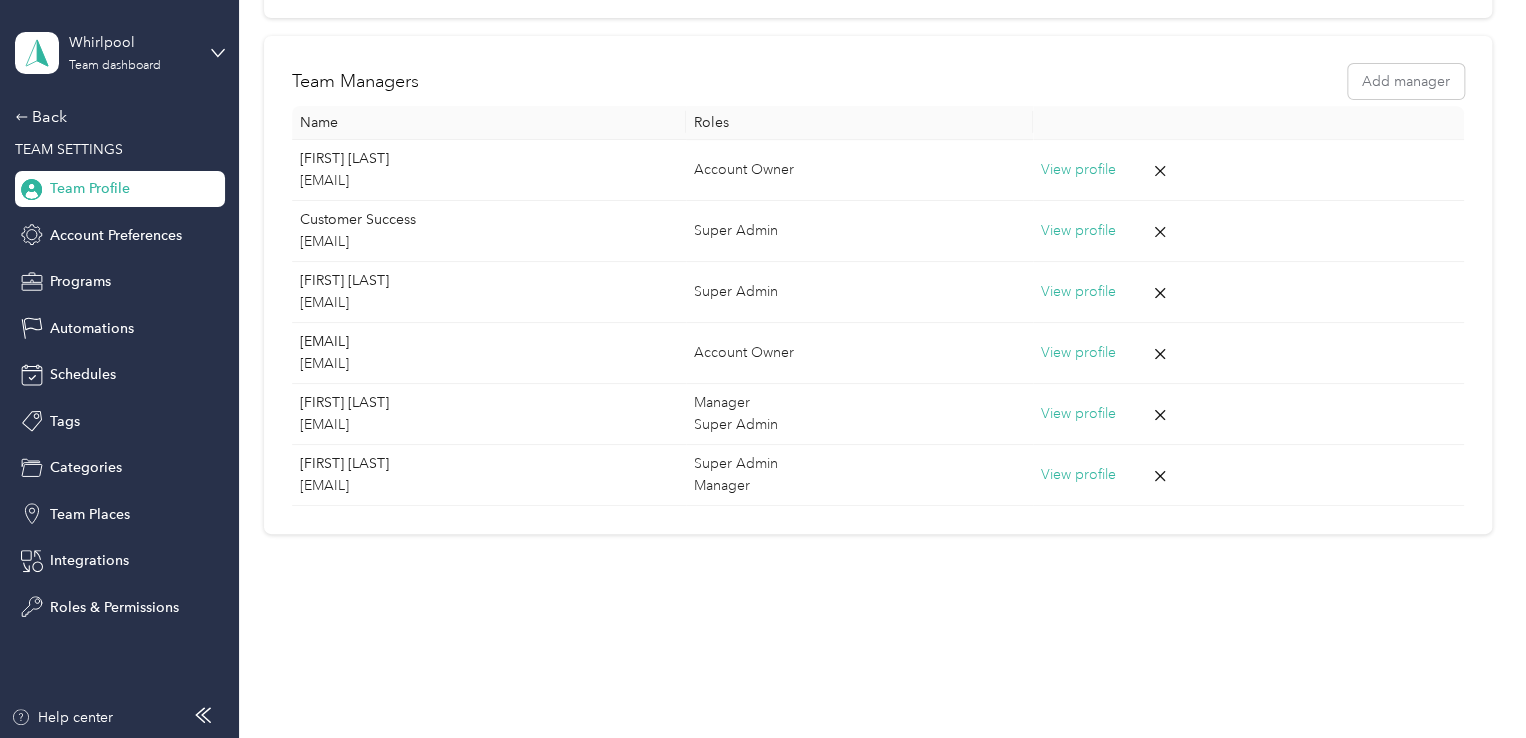 scroll, scrollTop: 281, scrollLeft: 0, axis: vertical 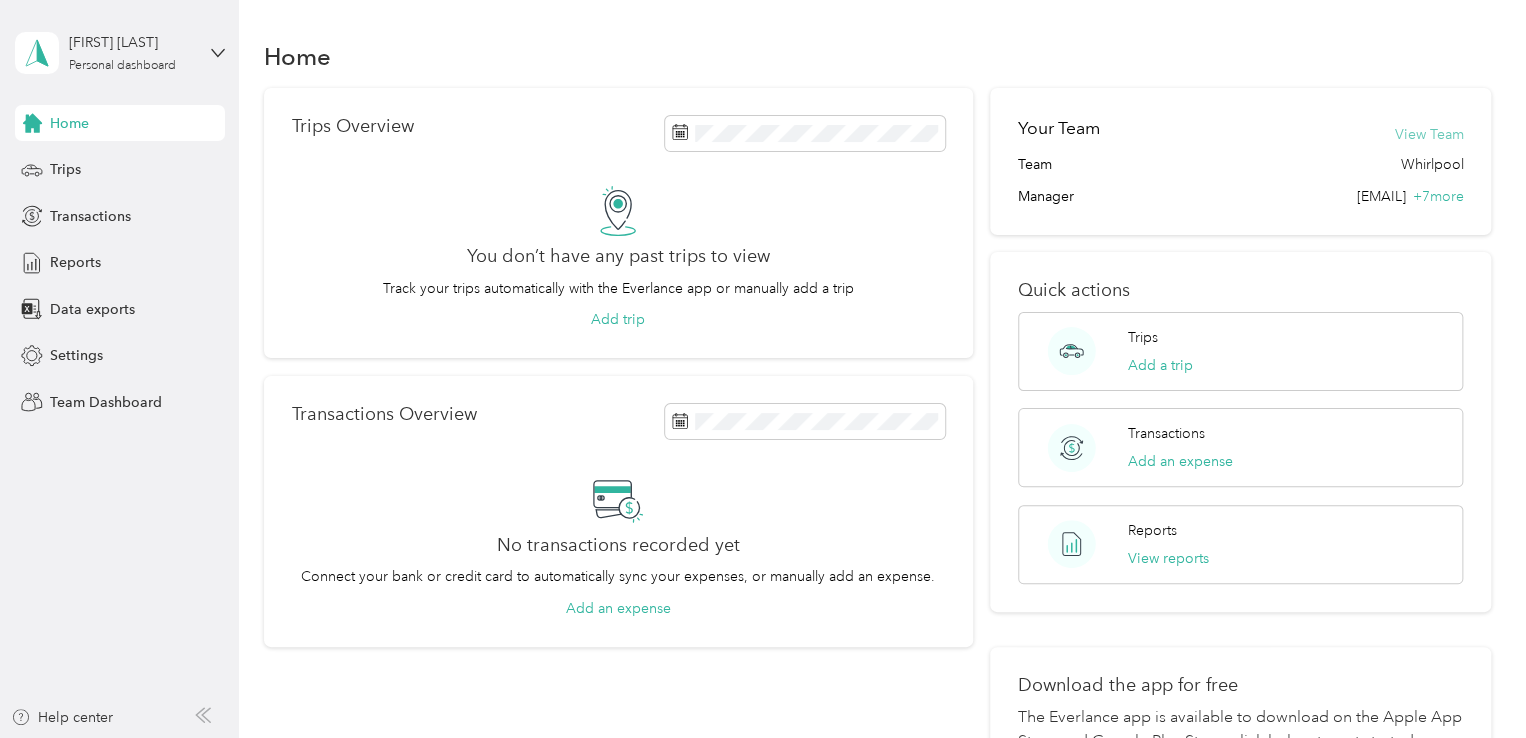 click on "View Team" at bounding box center [1428, 134] 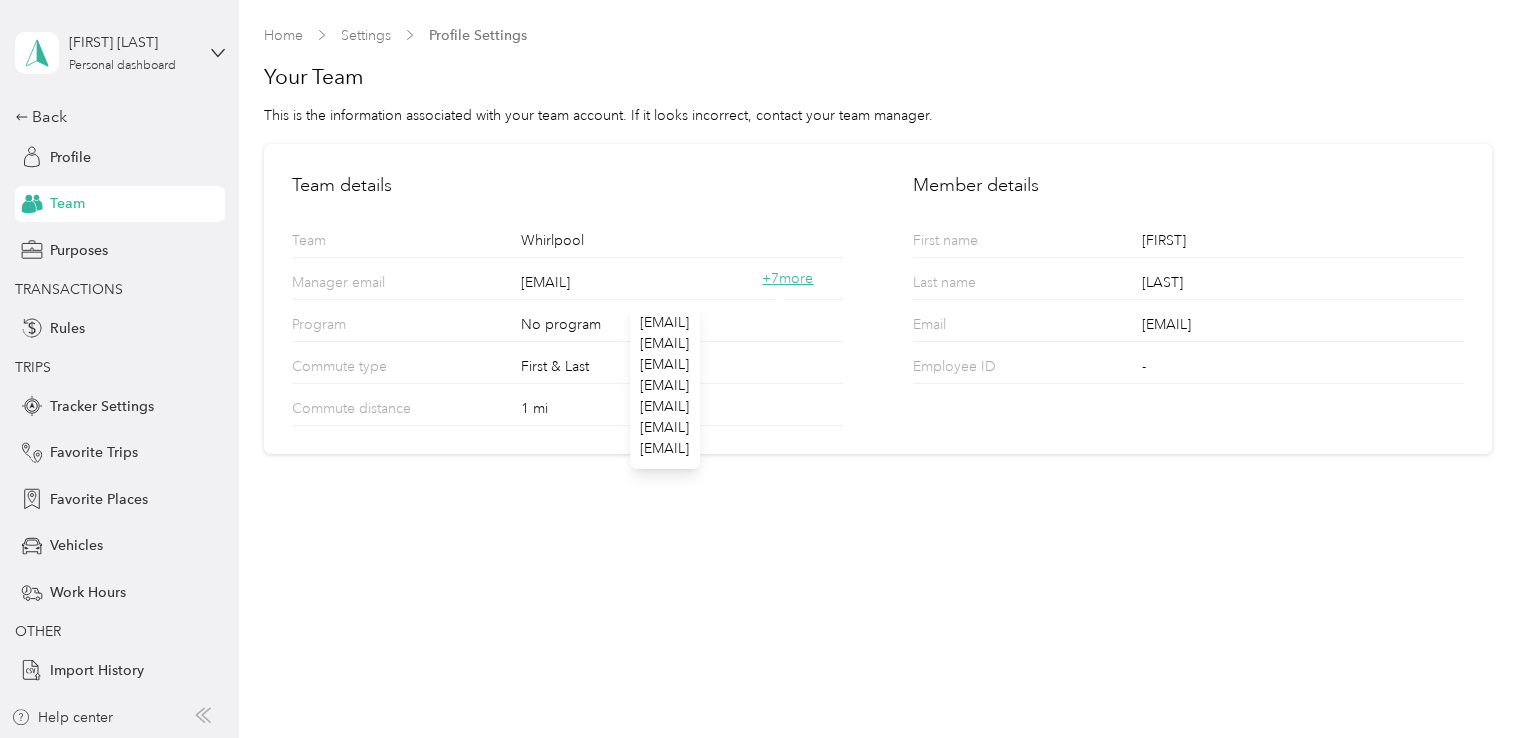 click on "+  7  more" at bounding box center [787, 278] 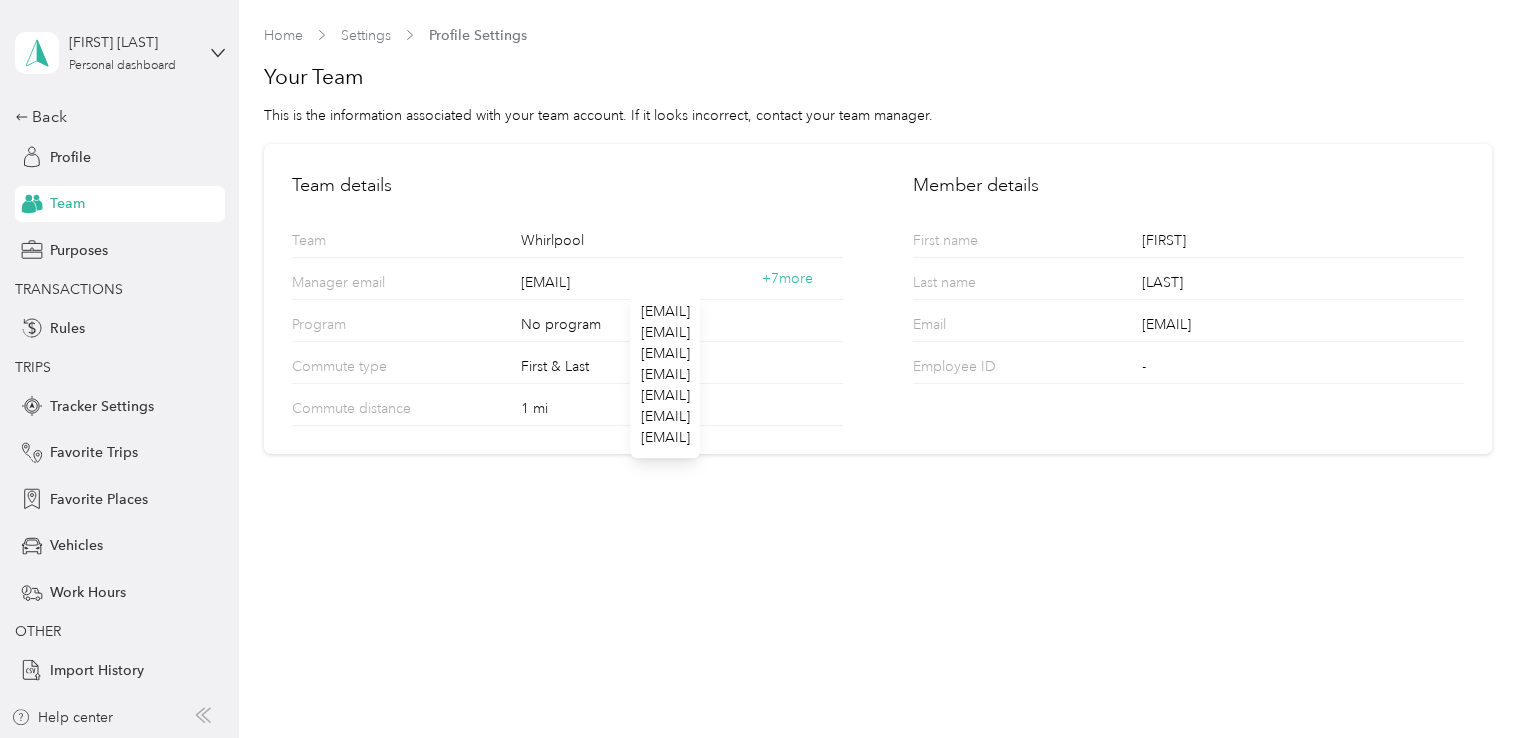 click on "Commute distance 1 mi" at bounding box center [567, 405] 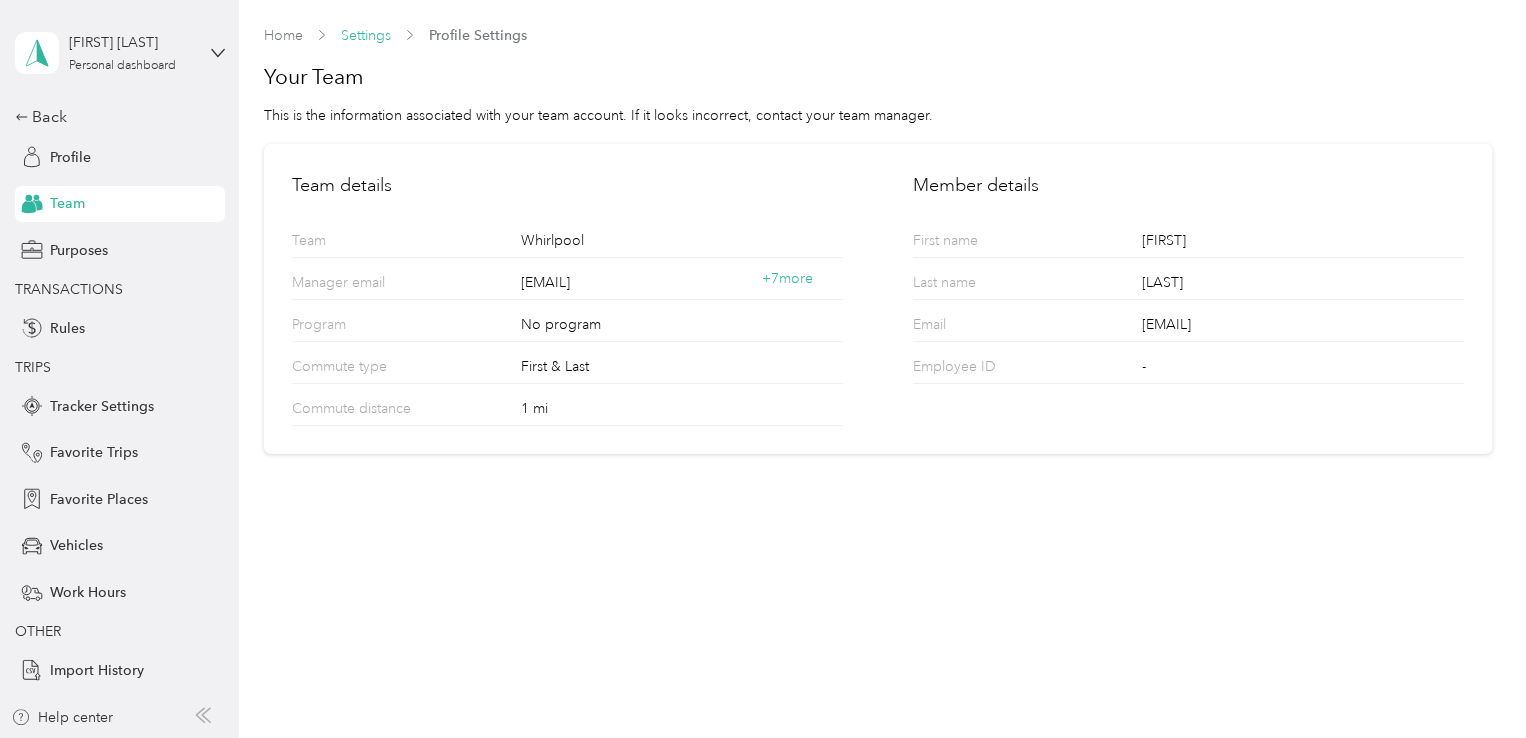 click on "Settings" at bounding box center [366, 35] 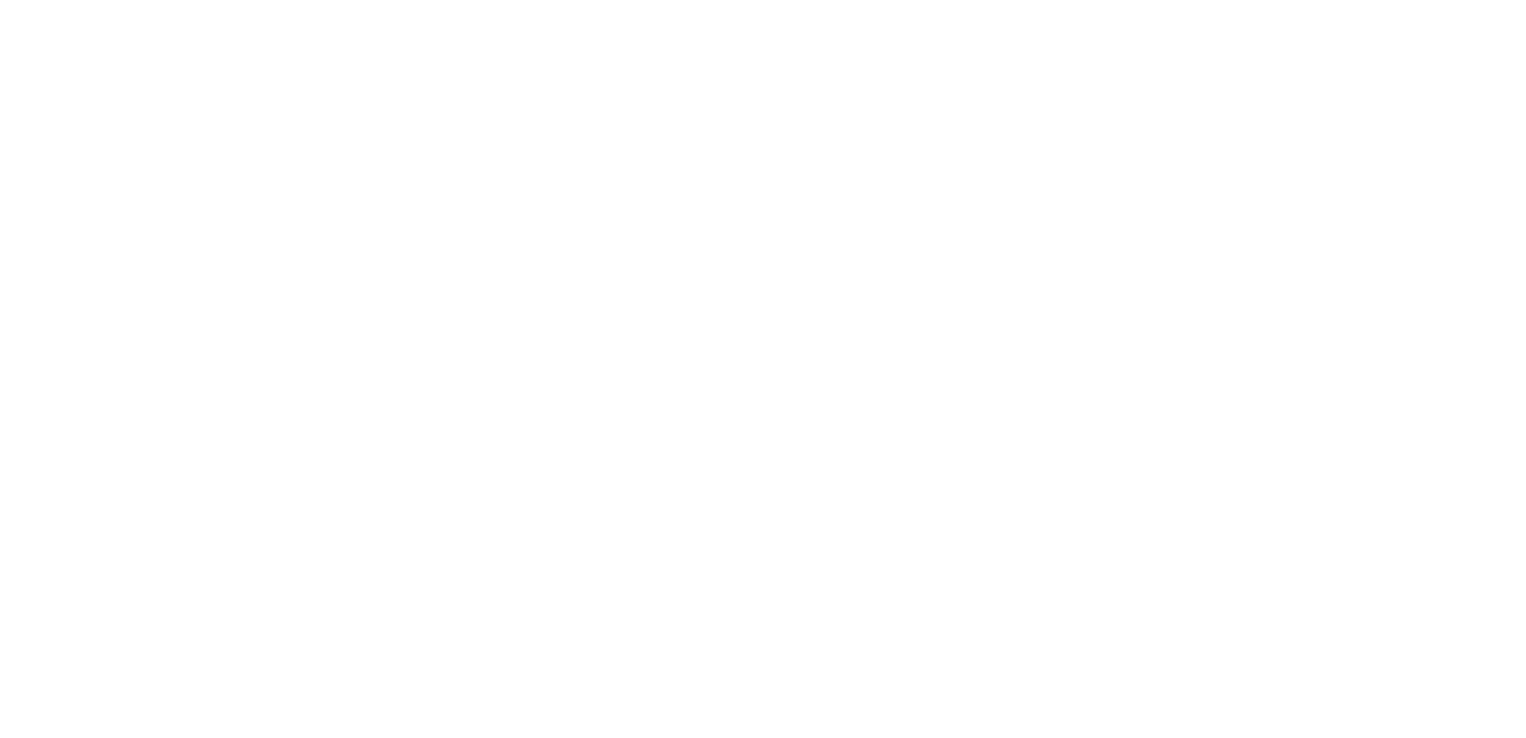 scroll, scrollTop: 0, scrollLeft: 0, axis: both 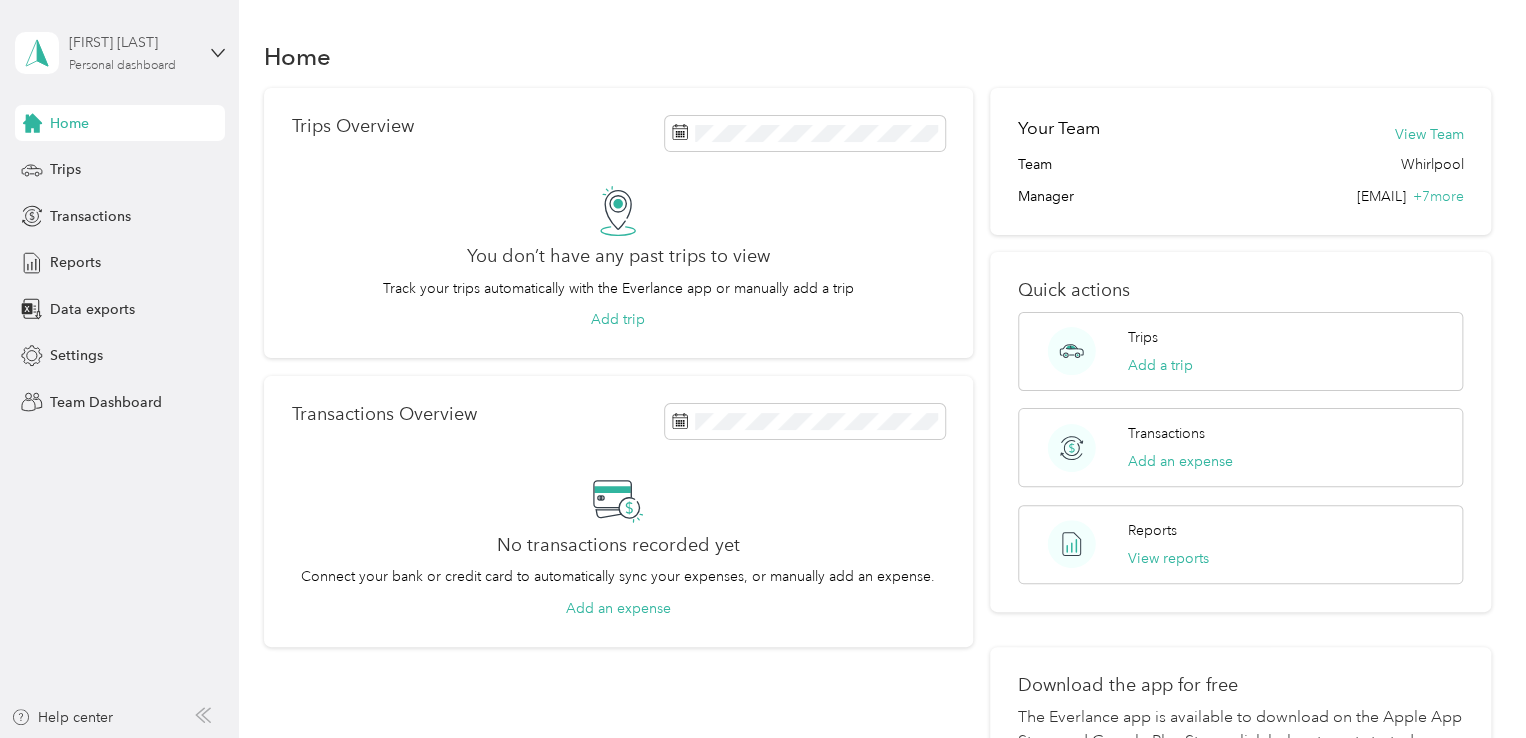 click on "Angie Crowder Personal dashboard" at bounding box center (131, 52) 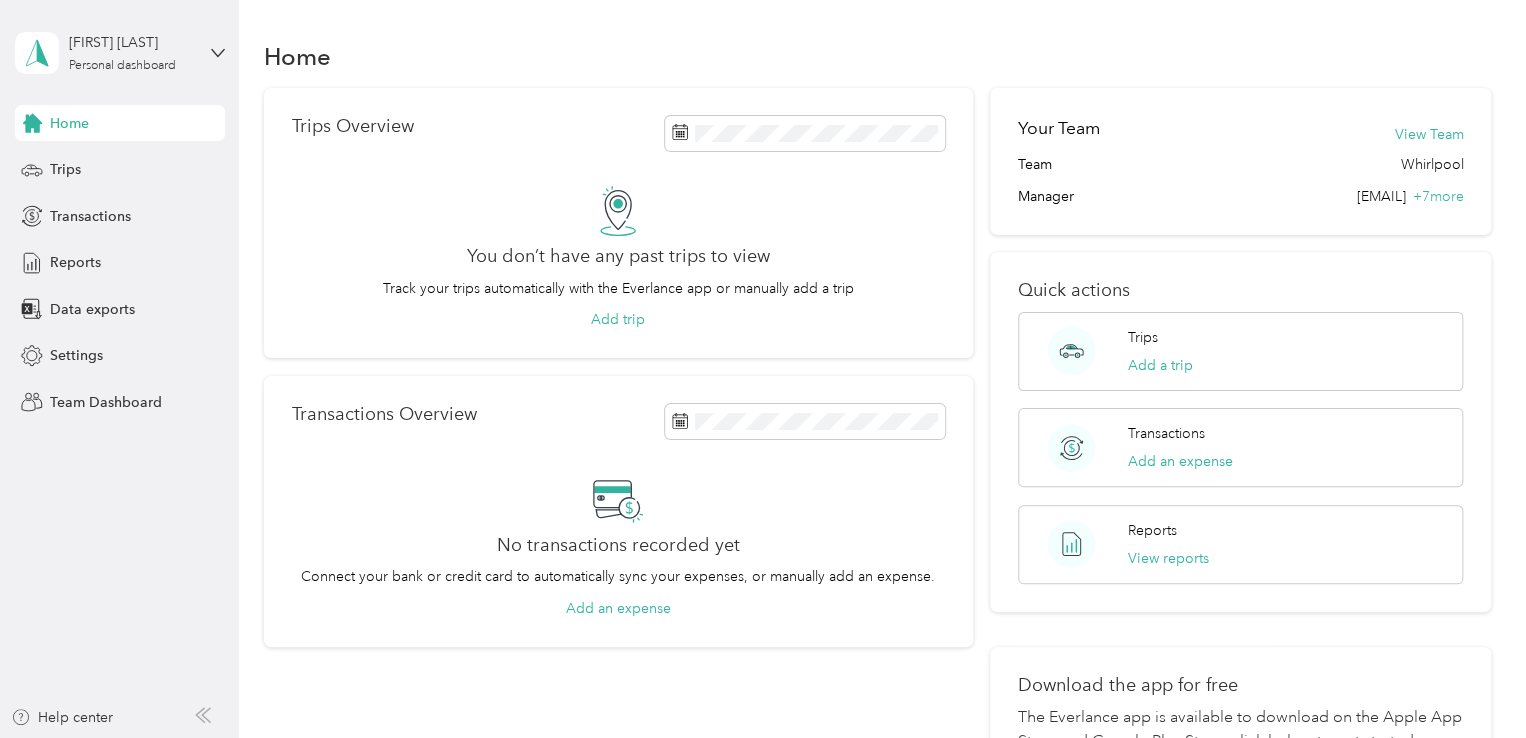 click on "Team dashboard" at bounding box center [167, 152] 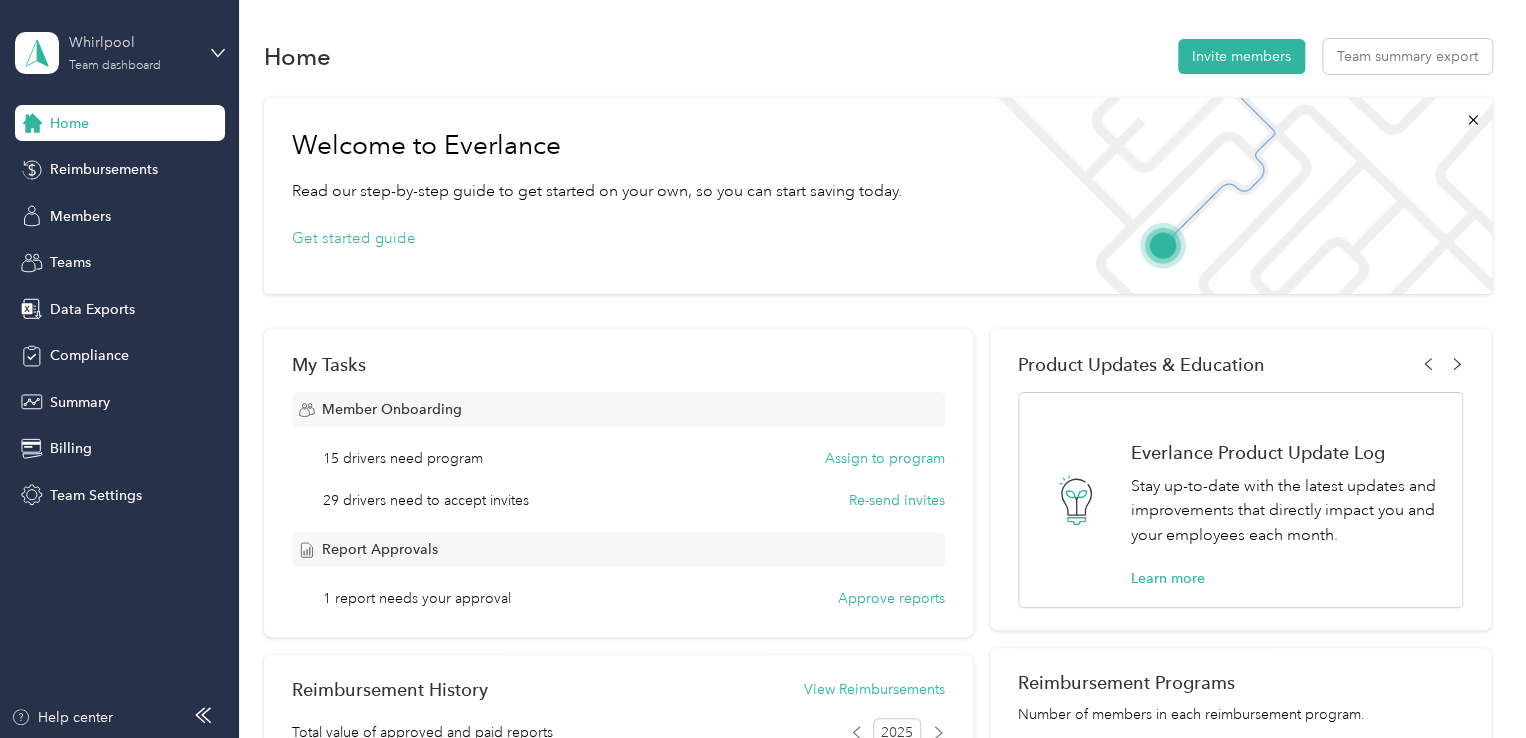 click on "Whirlpool Team dashboard" at bounding box center [131, 52] 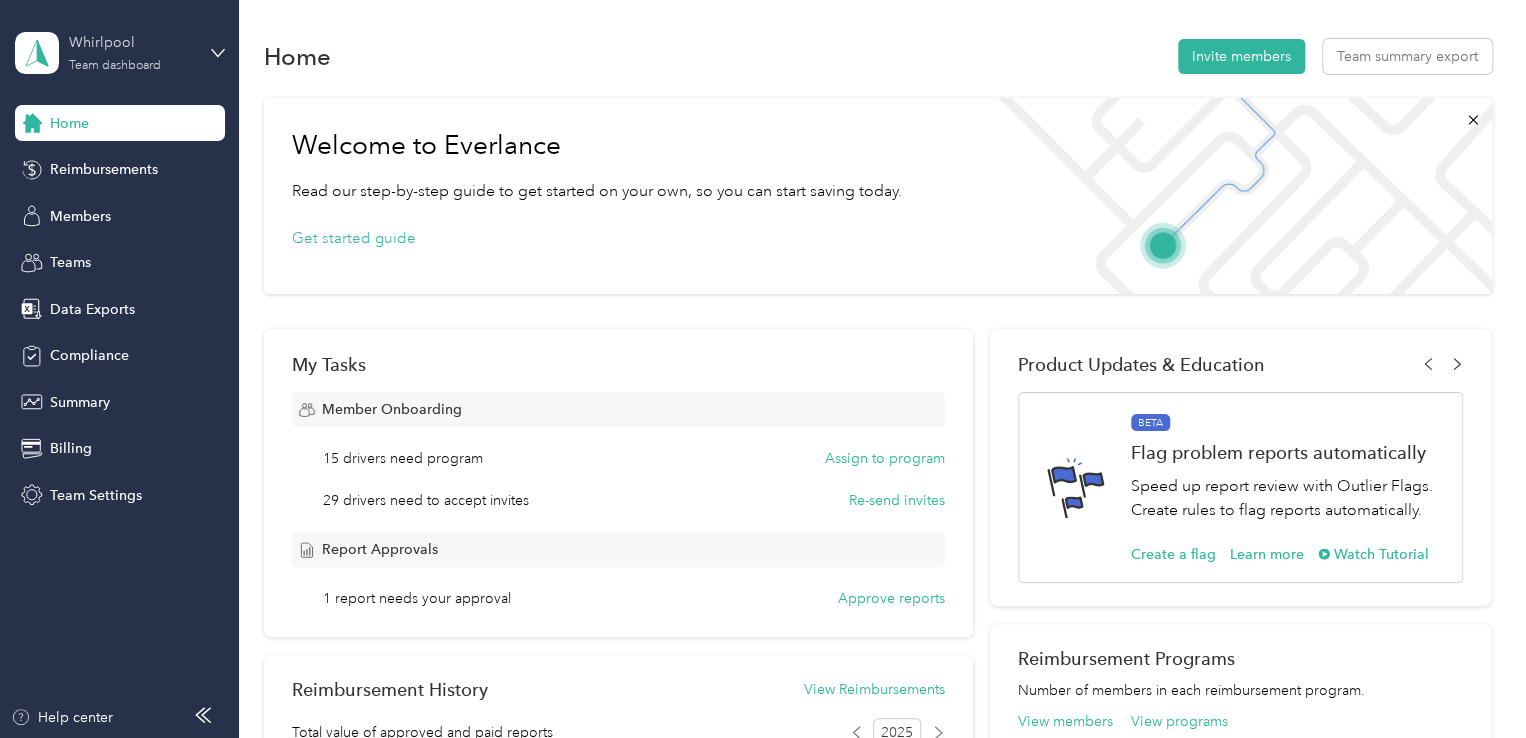 click on "Whirlpool Team dashboard" at bounding box center (131, 52) 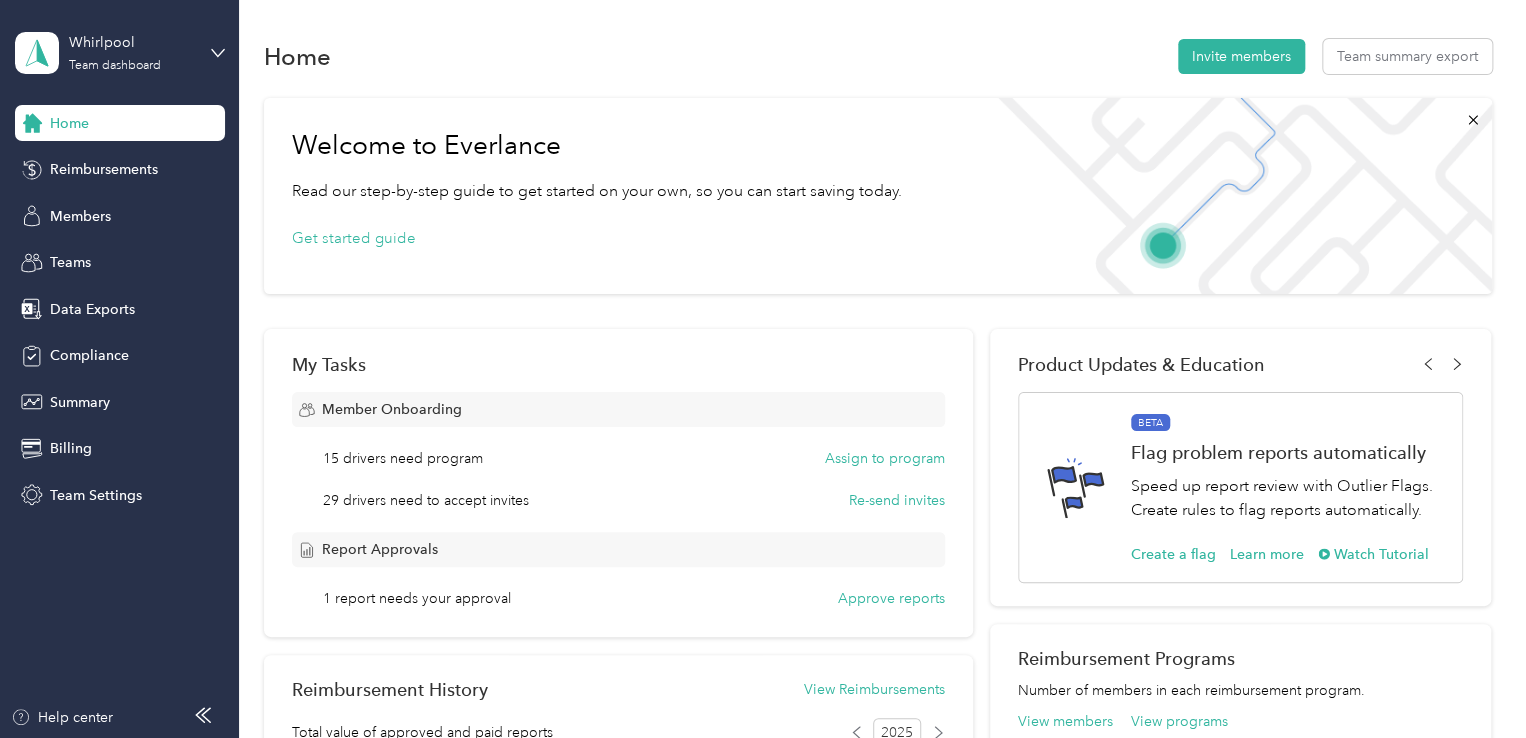 click on "Log out" at bounding box center [167, 246] 